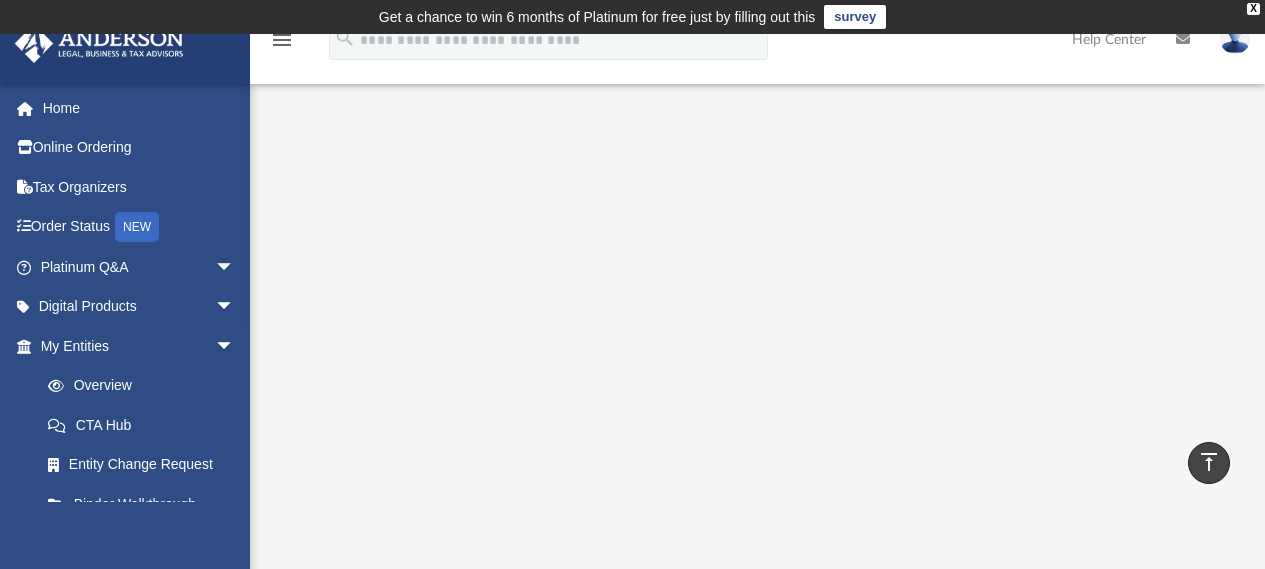 scroll, scrollTop: 333, scrollLeft: 0, axis: vertical 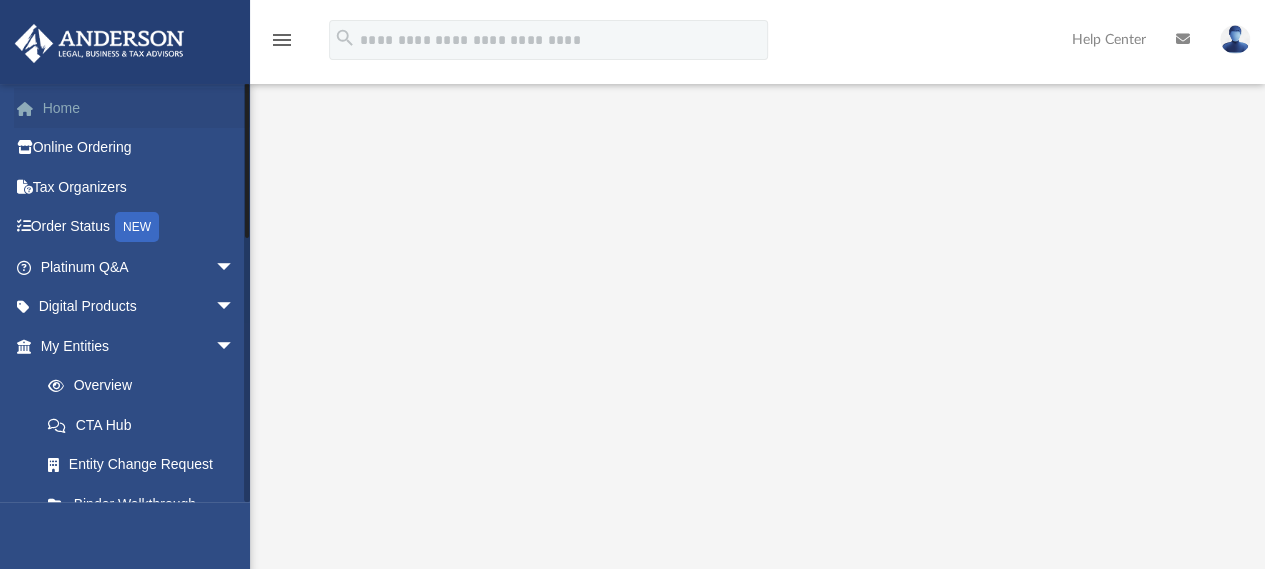 click on "Home" at bounding box center (139, 108) 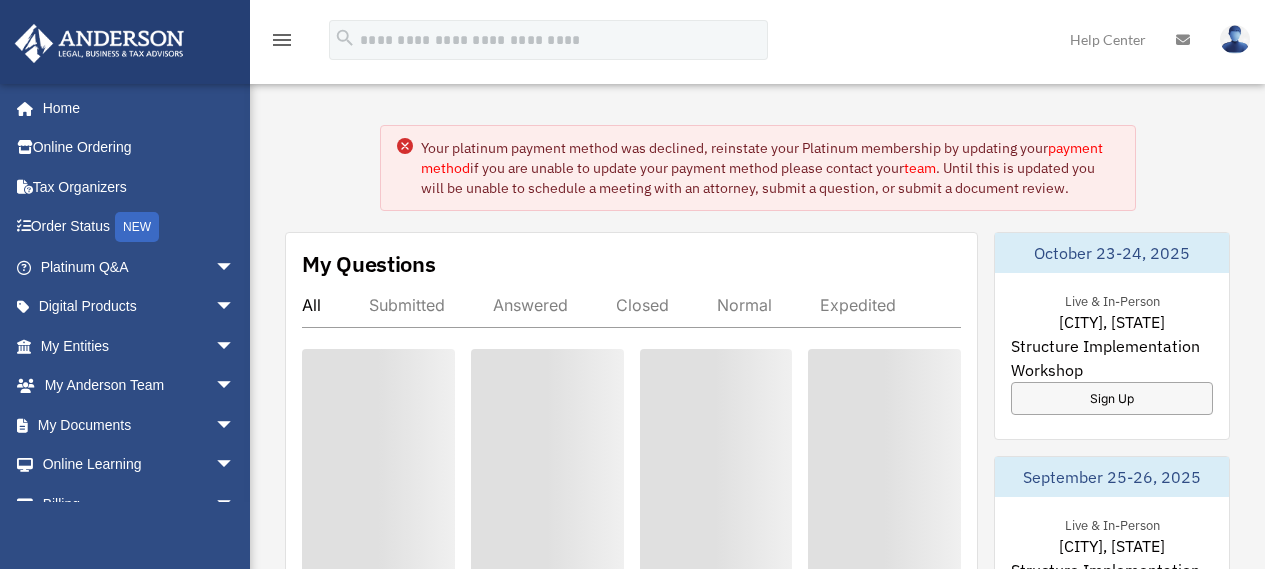 scroll, scrollTop: 0, scrollLeft: 0, axis: both 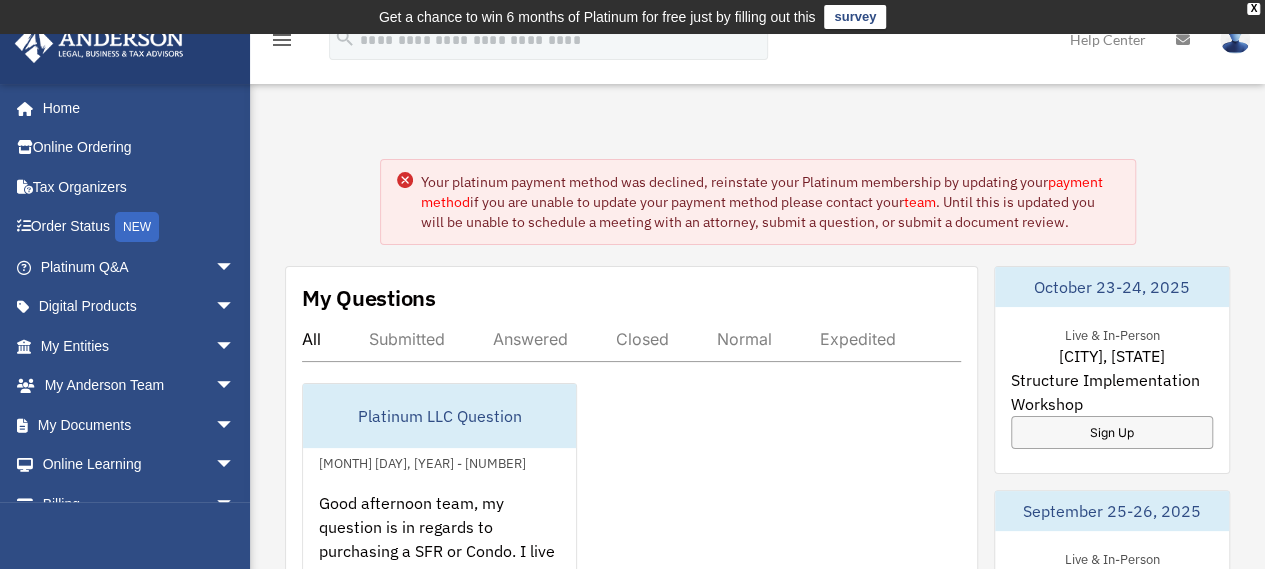 click on "survey" at bounding box center [855, 17] 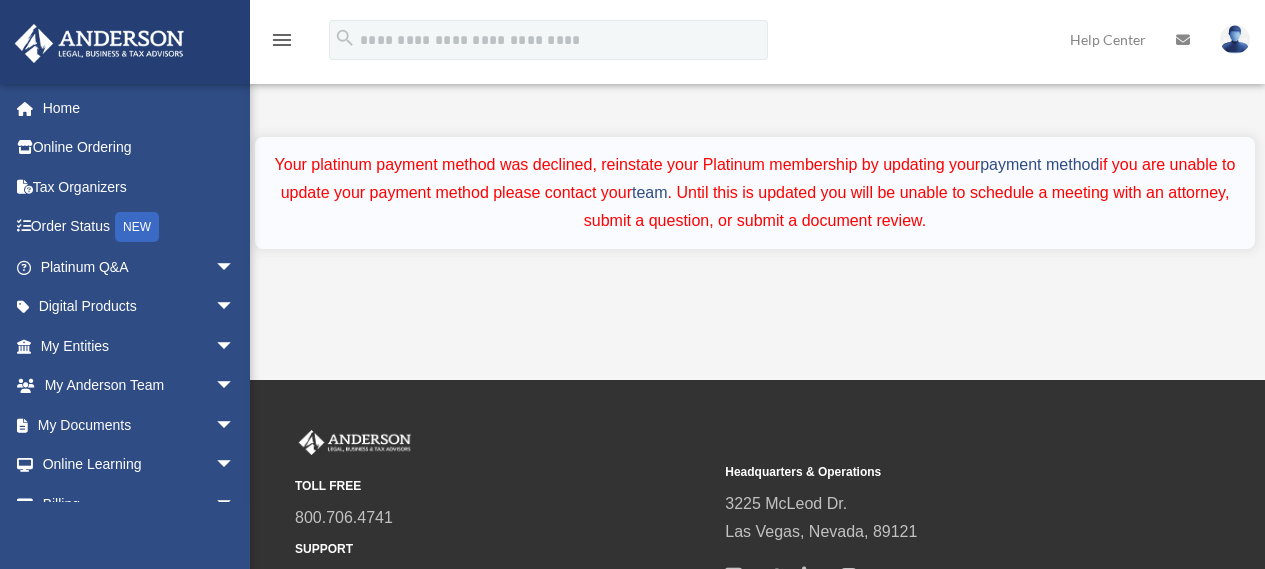 scroll, scrollTop: 0, scrollLeft: 0, axis: both 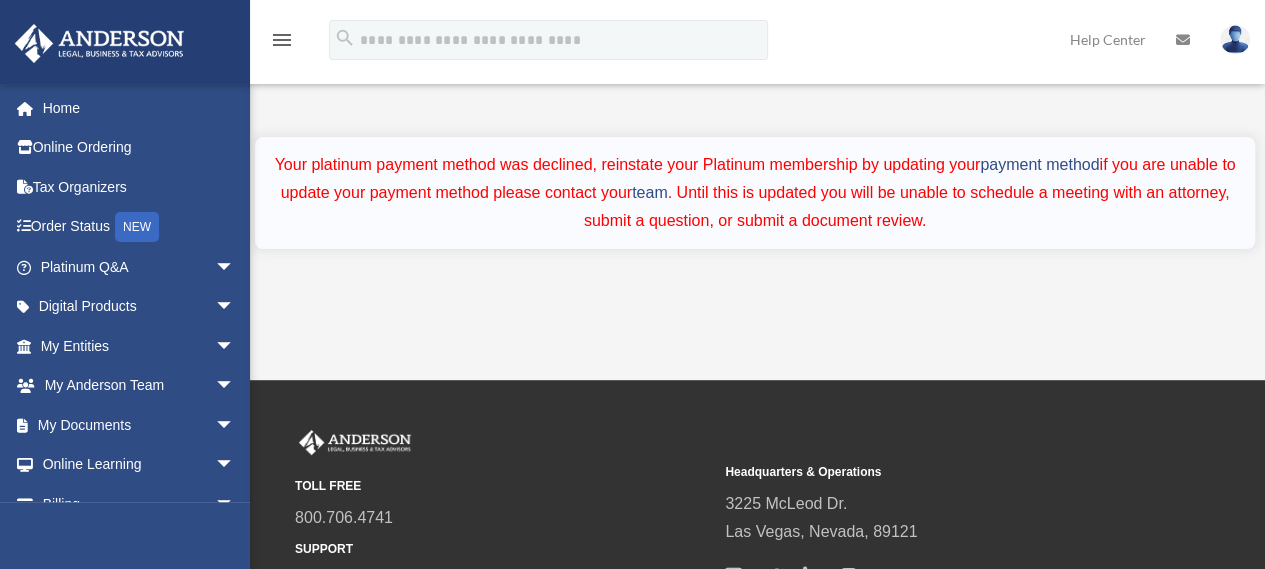 click at bounding box center (1183, 40) 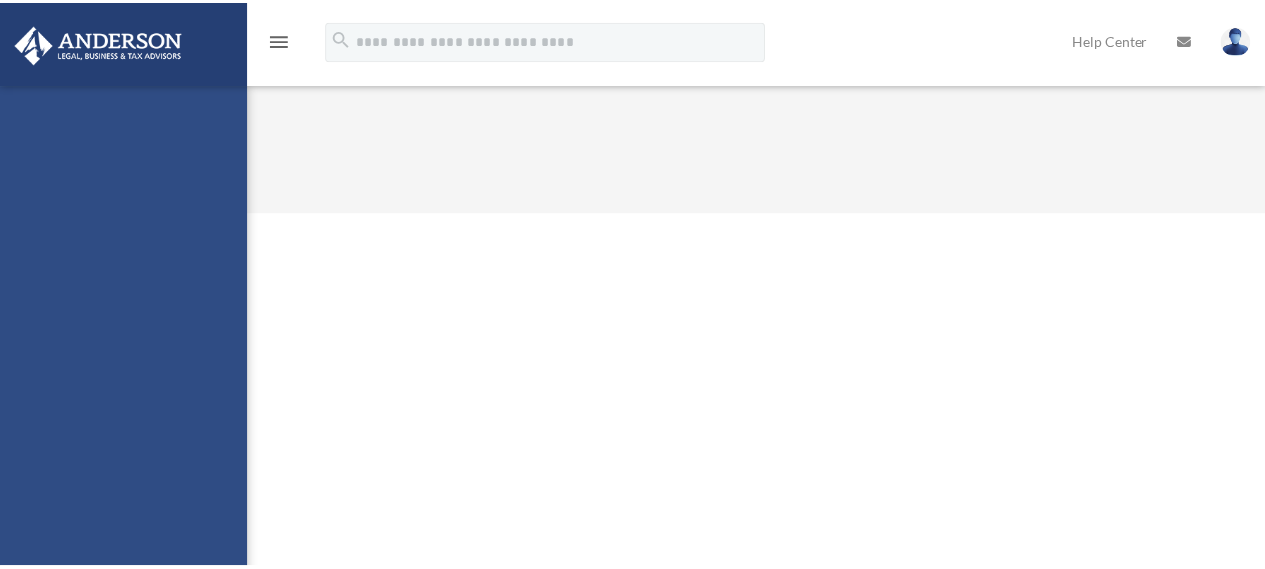scroll, scrollTop: 0, scrollLeft: 0, axis: both 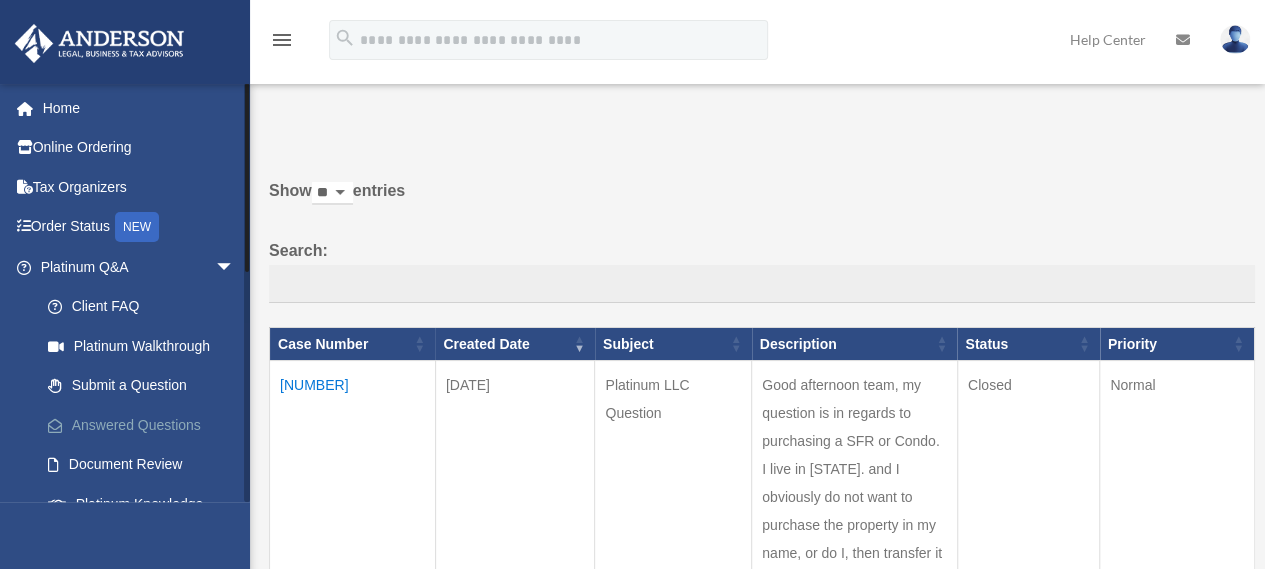 click on "Answered Questions" at bounding box center [146, 425] 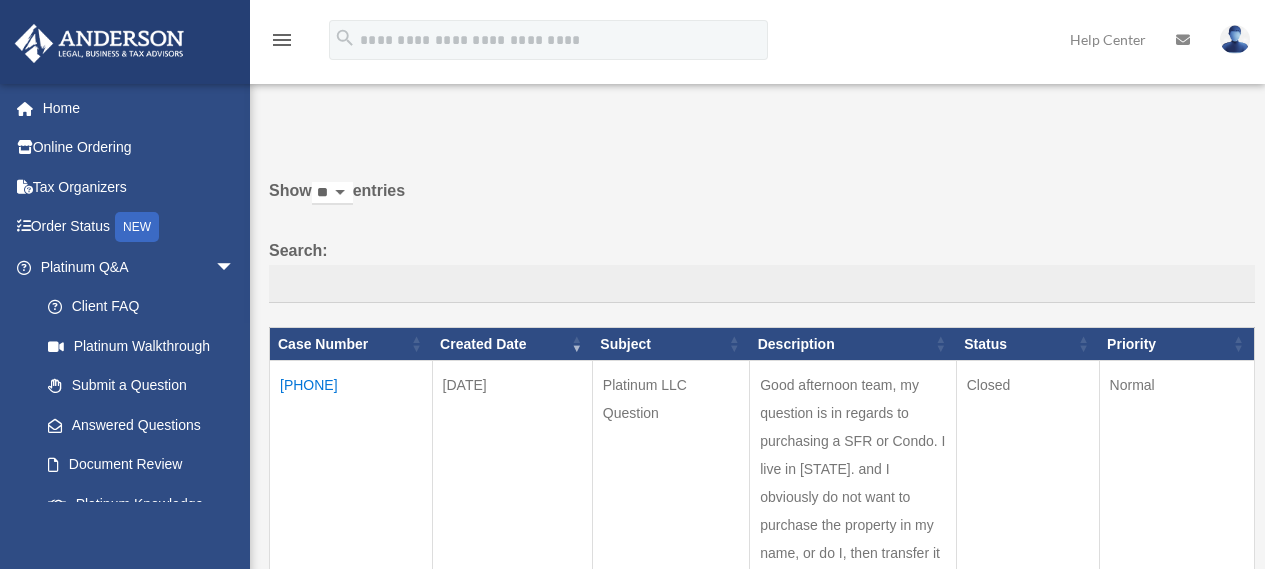 scroll, scrollTop: 0, scrollLeft: 0, axis: both 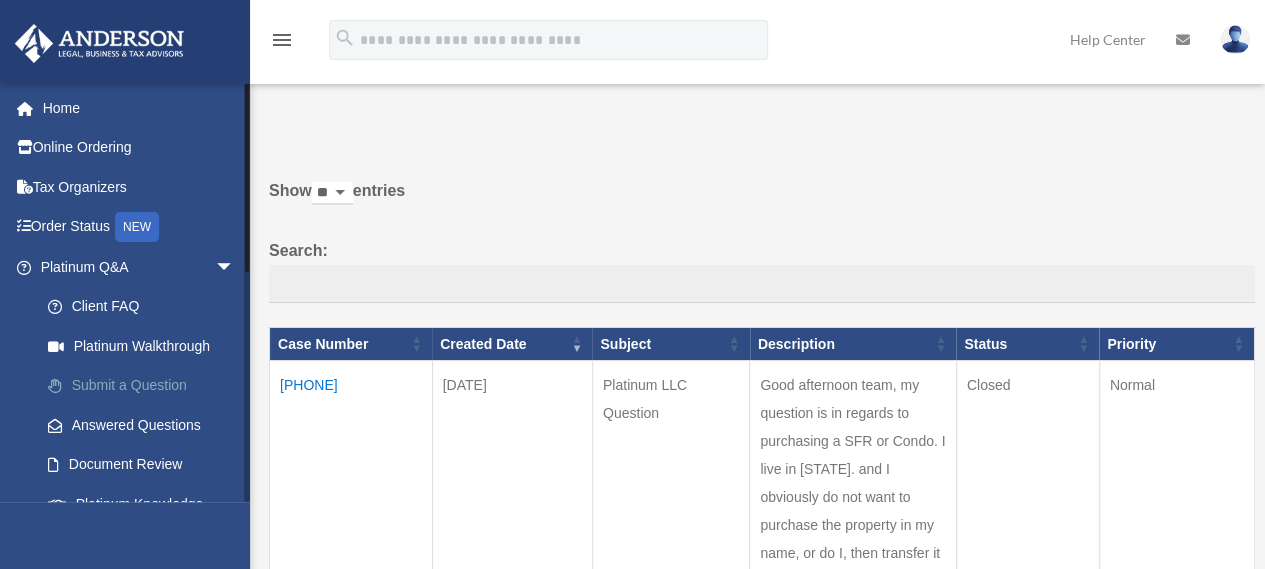 click on "Submit a Question" at bounding box center (146, 386) 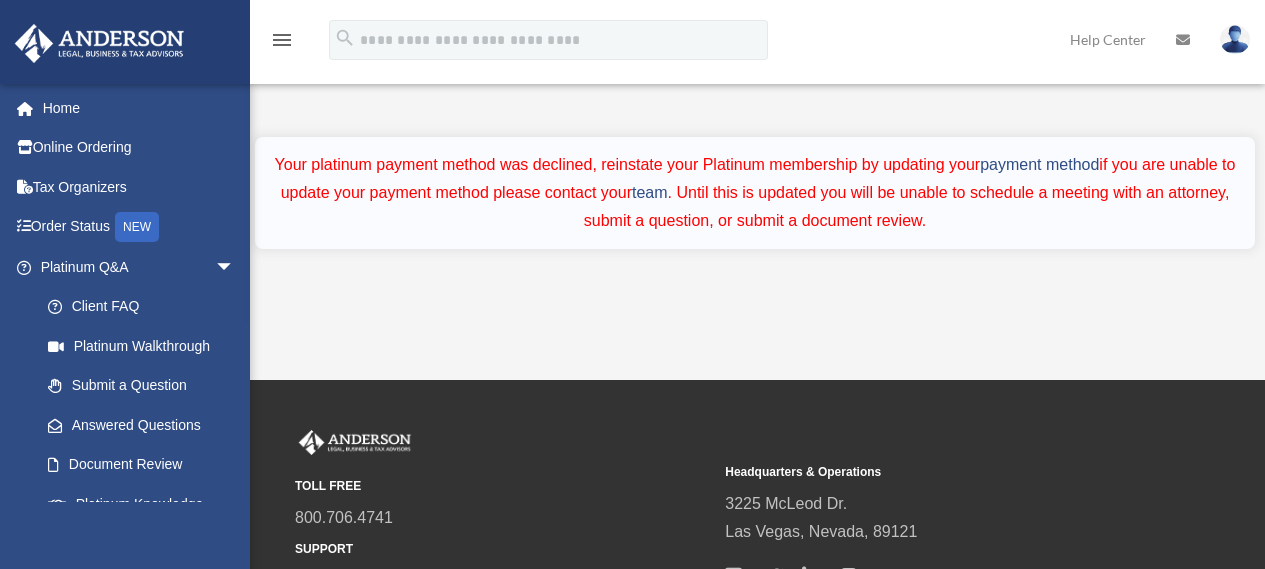 scroll, scrollTop: 0, scrollLeft: 0, axis: both 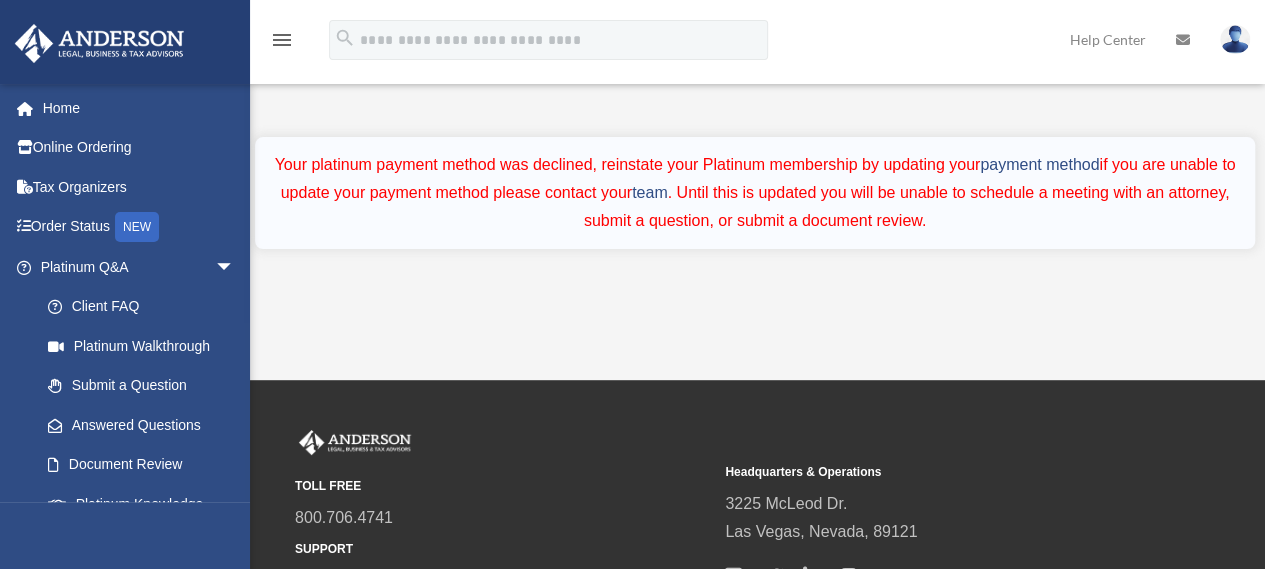 click on "emersonrobt@yahoo.com
Sign Out
emersonrobt@yahoo.com
Home
Online Ordering
Tax Organizers
Order Status  NEW
Platinum Q&A arrow_drop_down
Client FAQ
Platinum Walkthrough
Submit a Question
Answered Questions
Document Review
Platinum Knowledge Room
Tax & Bookkeeping Packages
Land Trust & Deed Forum
Portal Feedback
Digital Products arrow_drop_down
Tax Toolbox
Virtual Bookkeeping
Land Trust Kit
Wholesale Trust Kit
My Entities arrow_drop_down
Overview
CTA Hub
Entity Change Request
Binder Walkthrough
My Blueprint
Tax Due Dates
My Anderson Team arrow_drop_down
My Anderson Team
Anderson System
Client Referrals
My Documents arrow_drop_down
Box
Meeting Minutes
Forms Library" at bounding box center [125, 367] 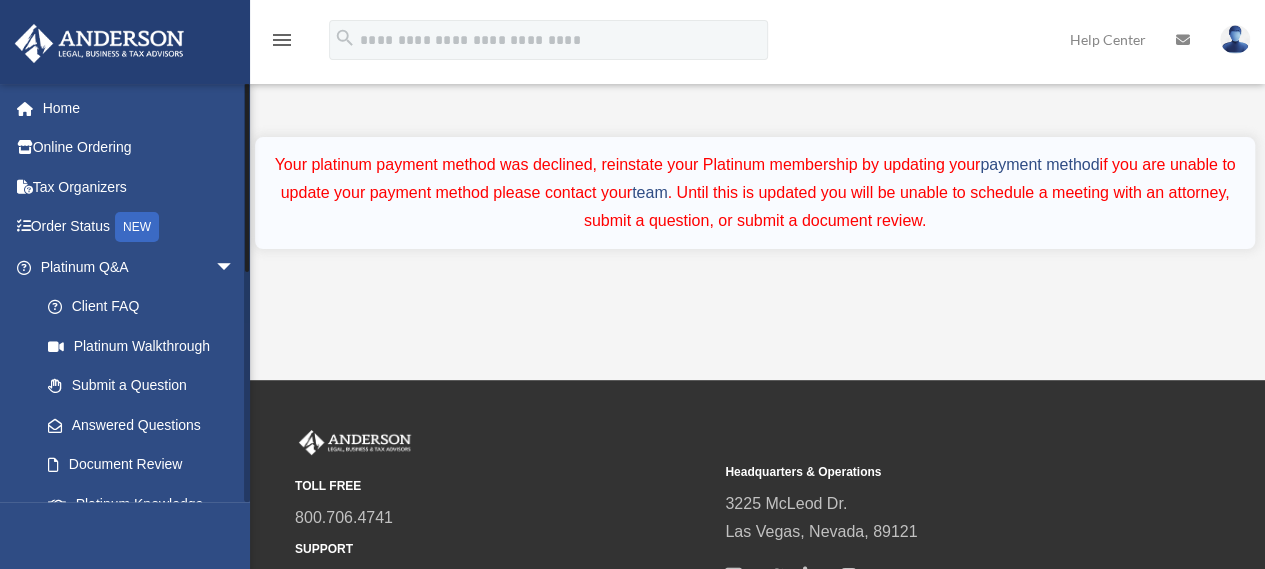 scroll, scrollTop: 494, scrollLeft: 0, axis: vertical 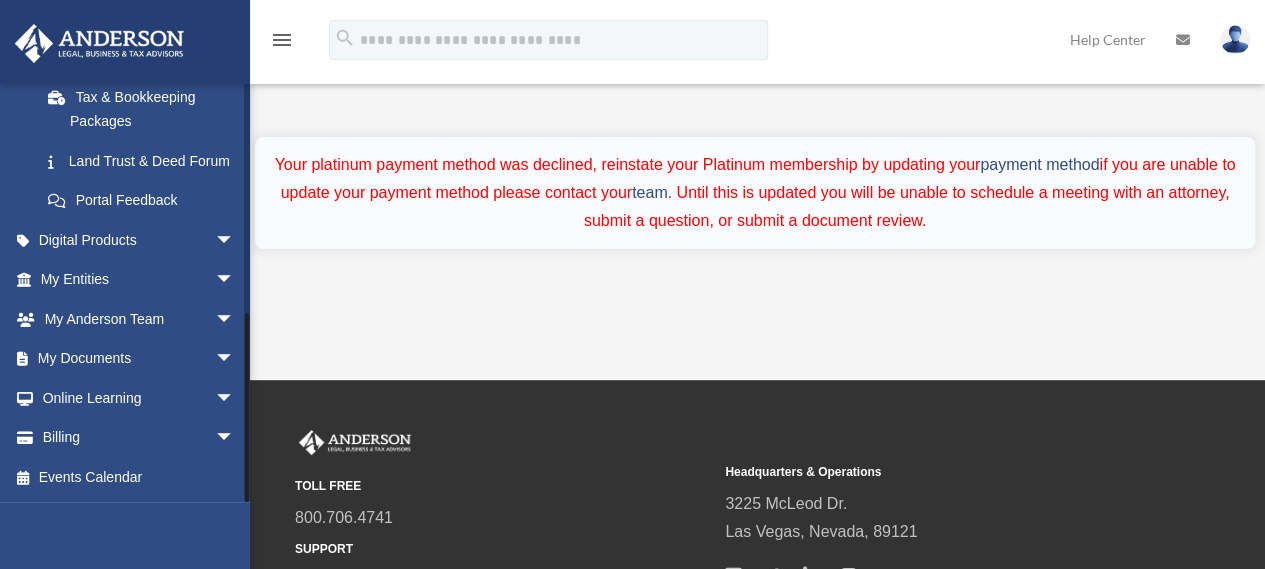 drag, startPoint x: 244, startPoint y: 485, endPoint x: 239, endPoint y: 512, distance: 27.45906 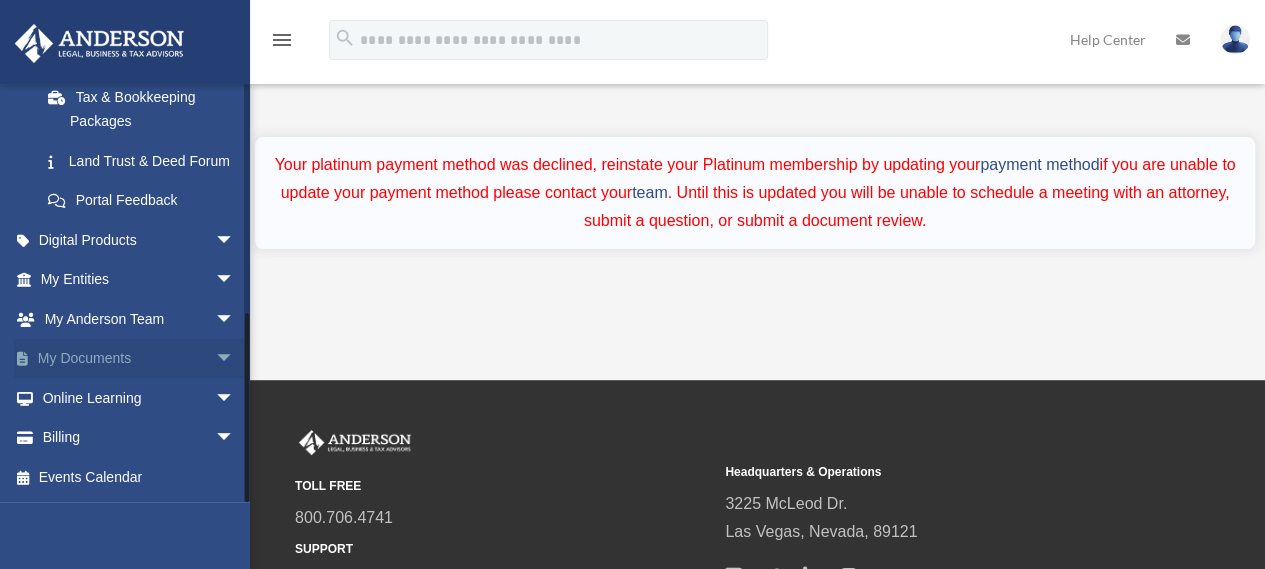 click on "arrow_drop_down" at bounding box center (235, 359) 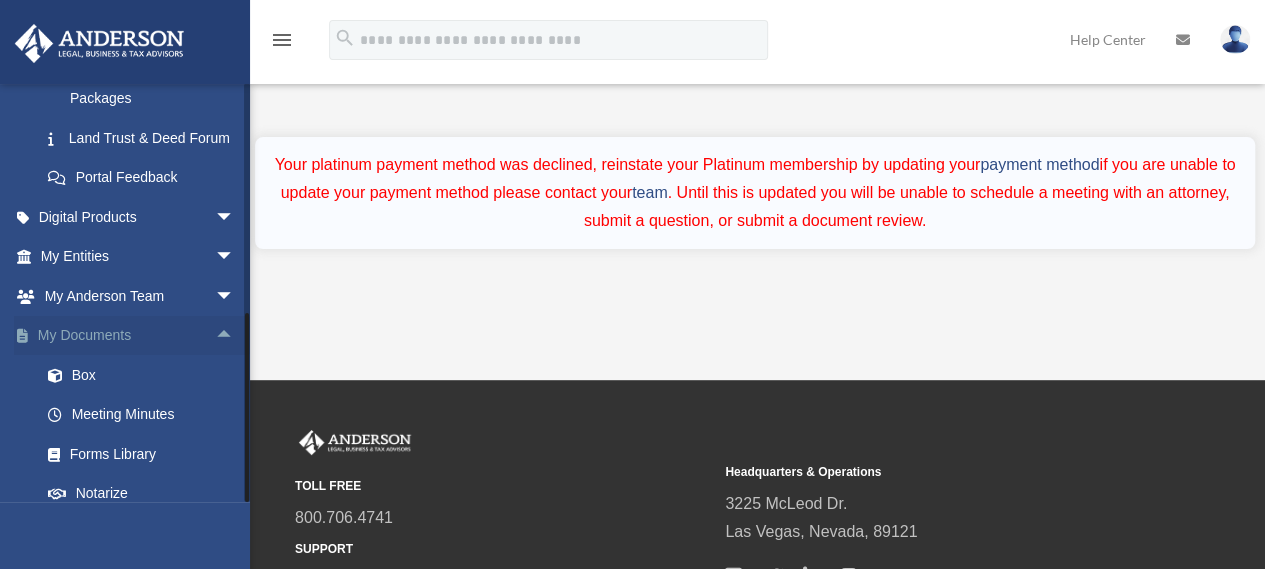 click on "arrow_drop_up" at bounding box center (235, 336) 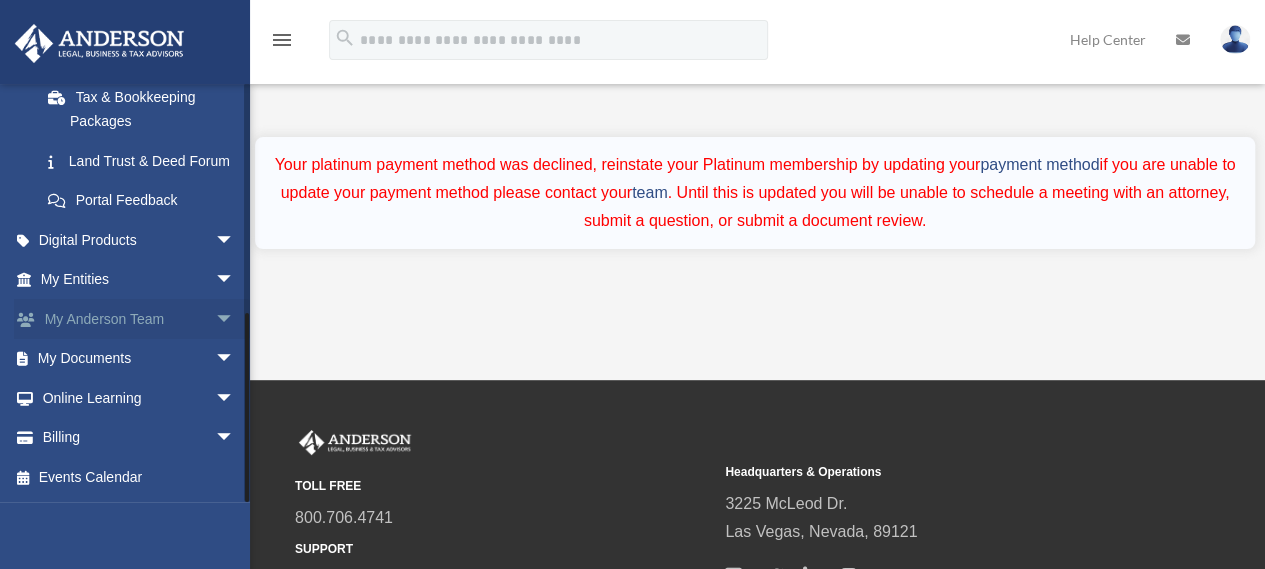 click on "arrow_drop_down" at bounding box center [235, 319] 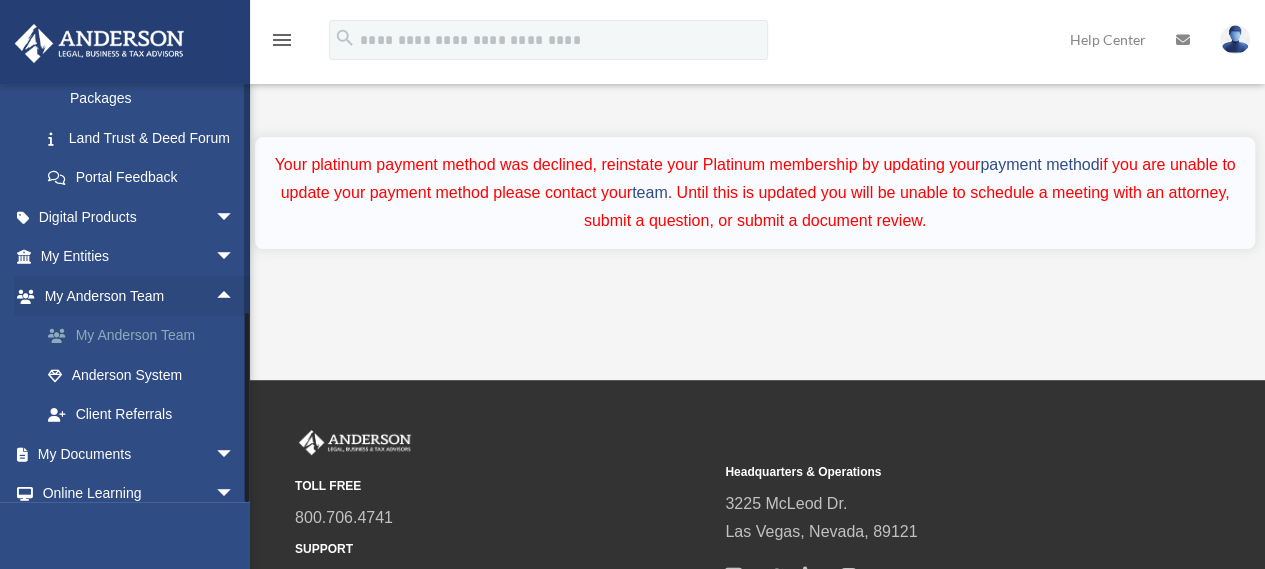 click on "My Anderson Team" at bounding box center [146, 336] 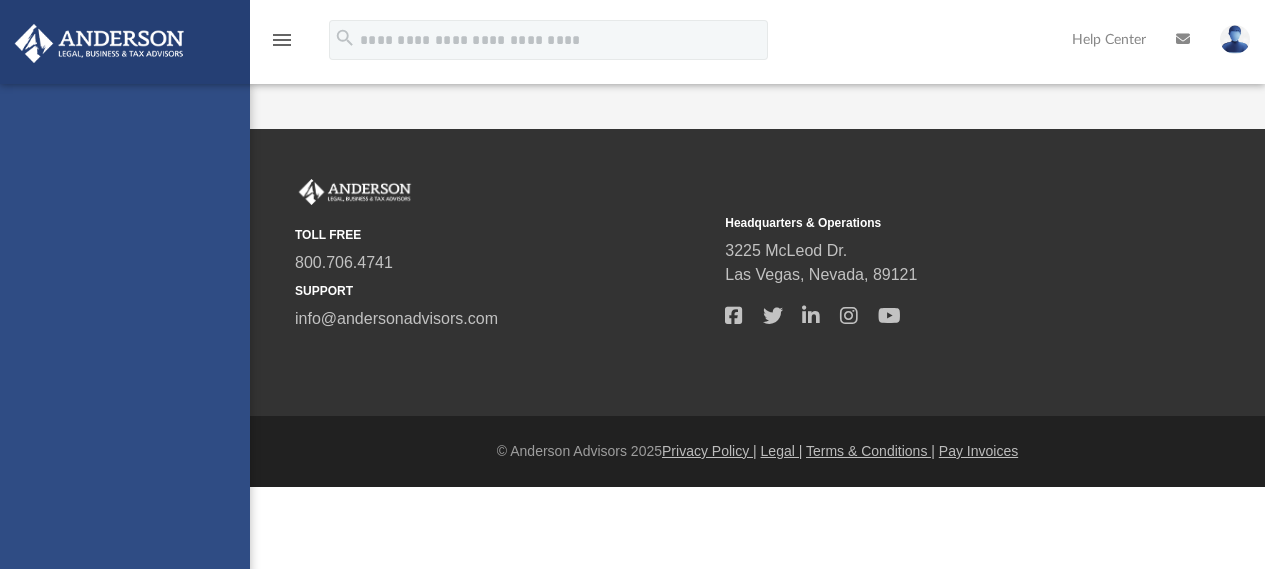 scroll, scrollTop: 0, scrollLeft: 0, axis: both 